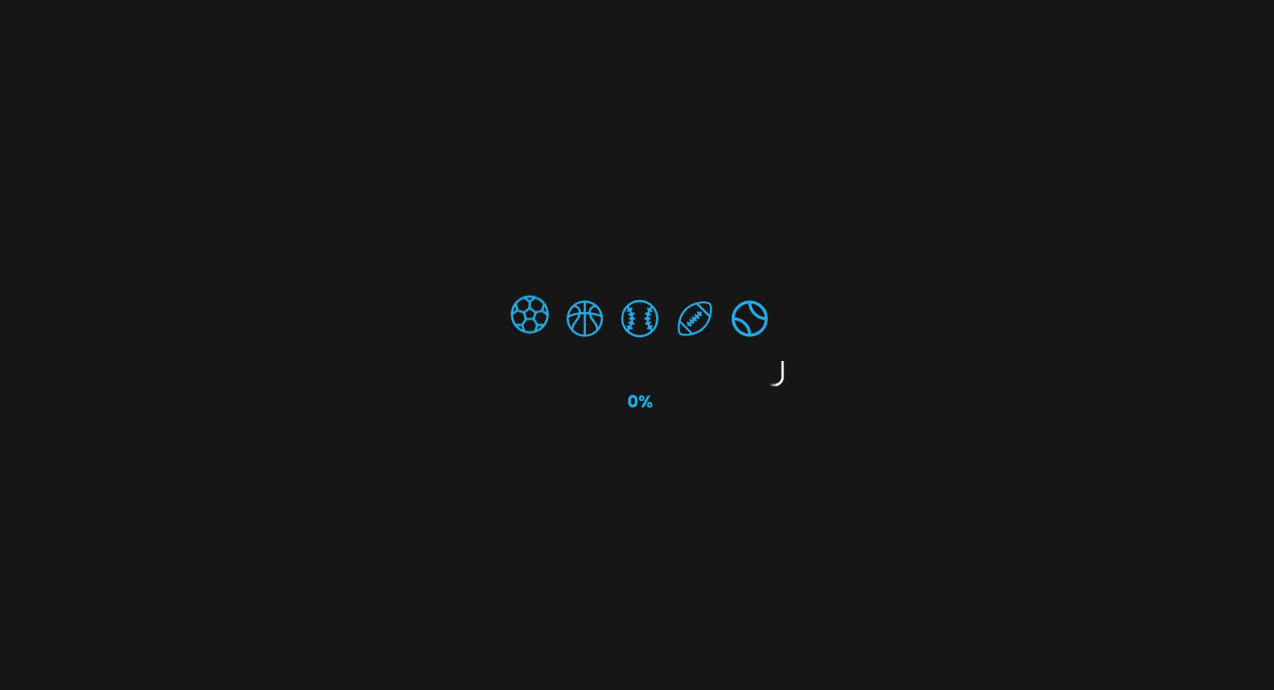 scroll, scrollTop: 0, scrollLeft: 0, axis: both 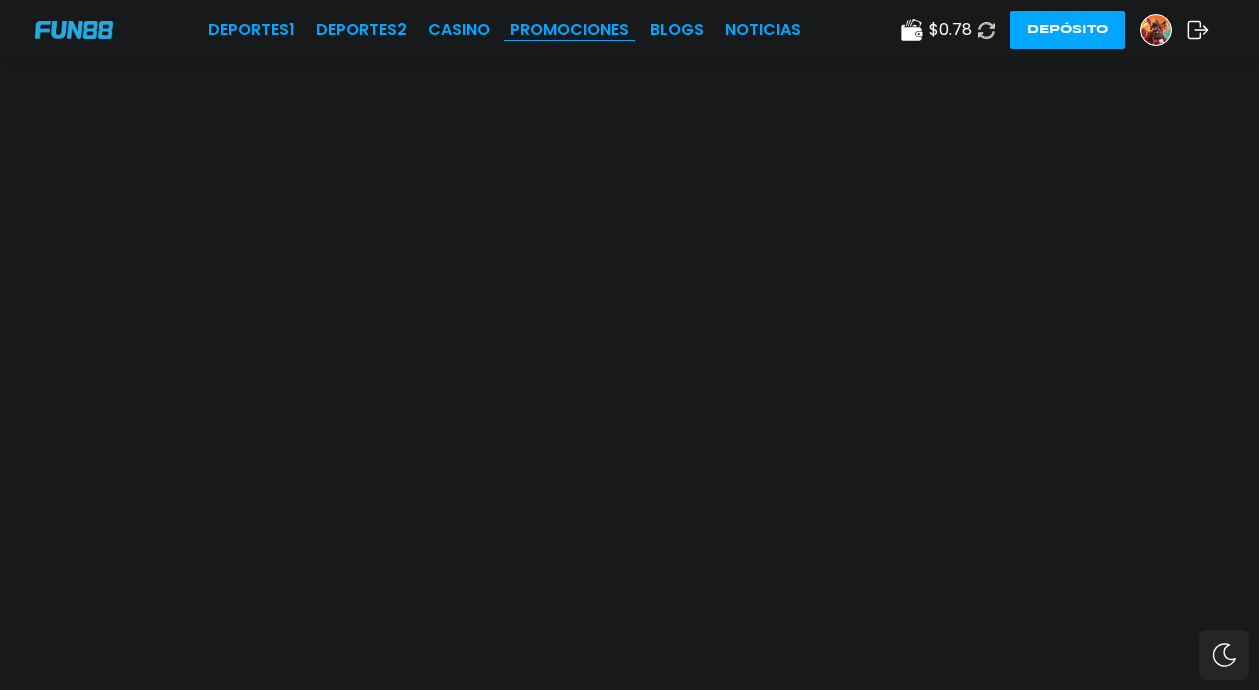 click on "Promociones" at bounding box center (569, 30) 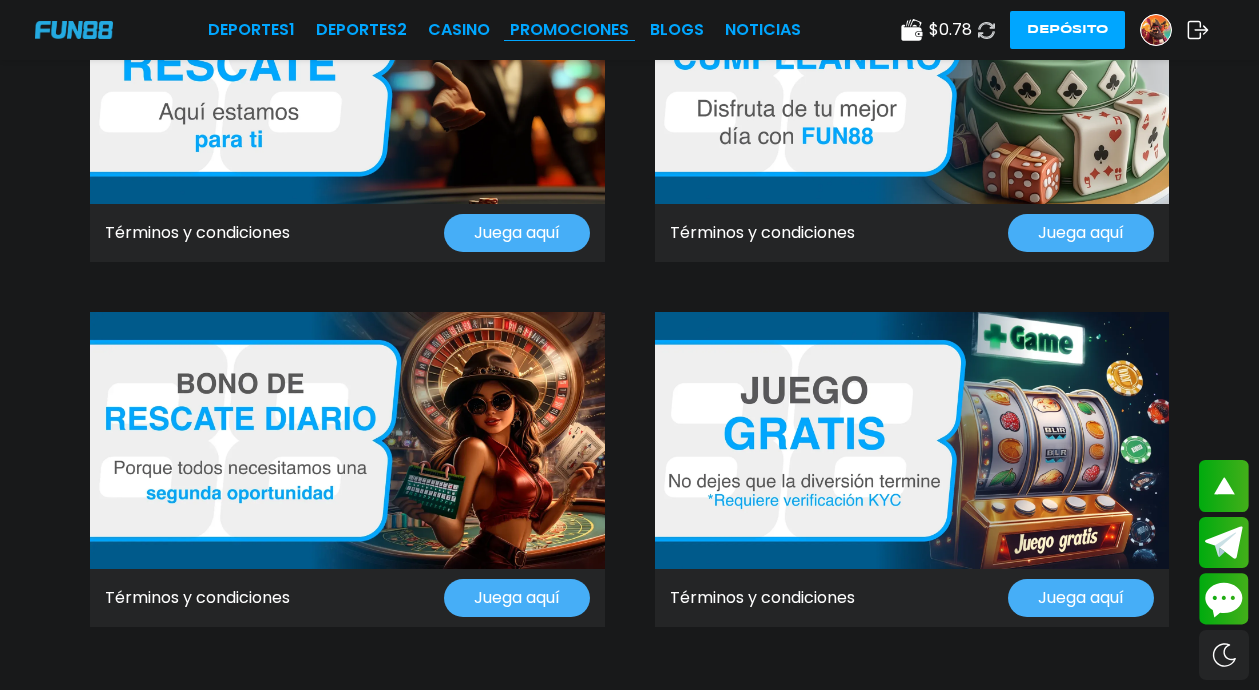scroll, scrollTop: 1300, scrollLeft: 0, axis: vertical 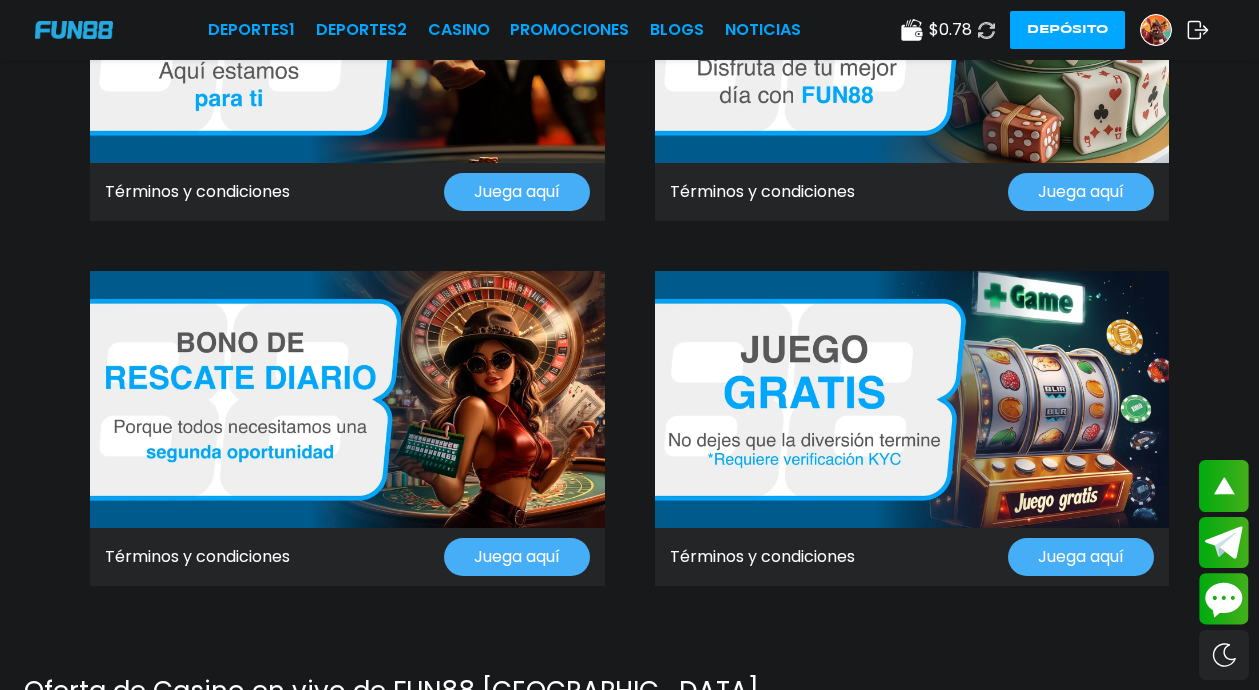 click on "Juega aquí" at bounding box center [517, 192] 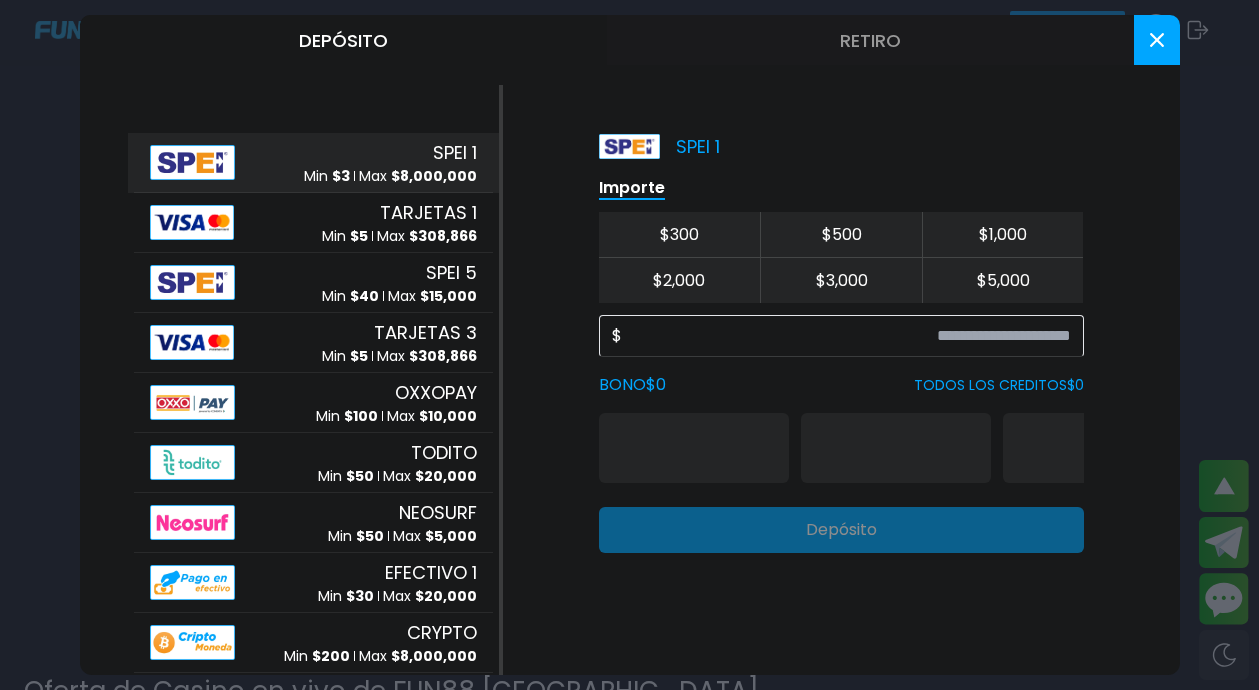 click at bounding box center [1157, 40] 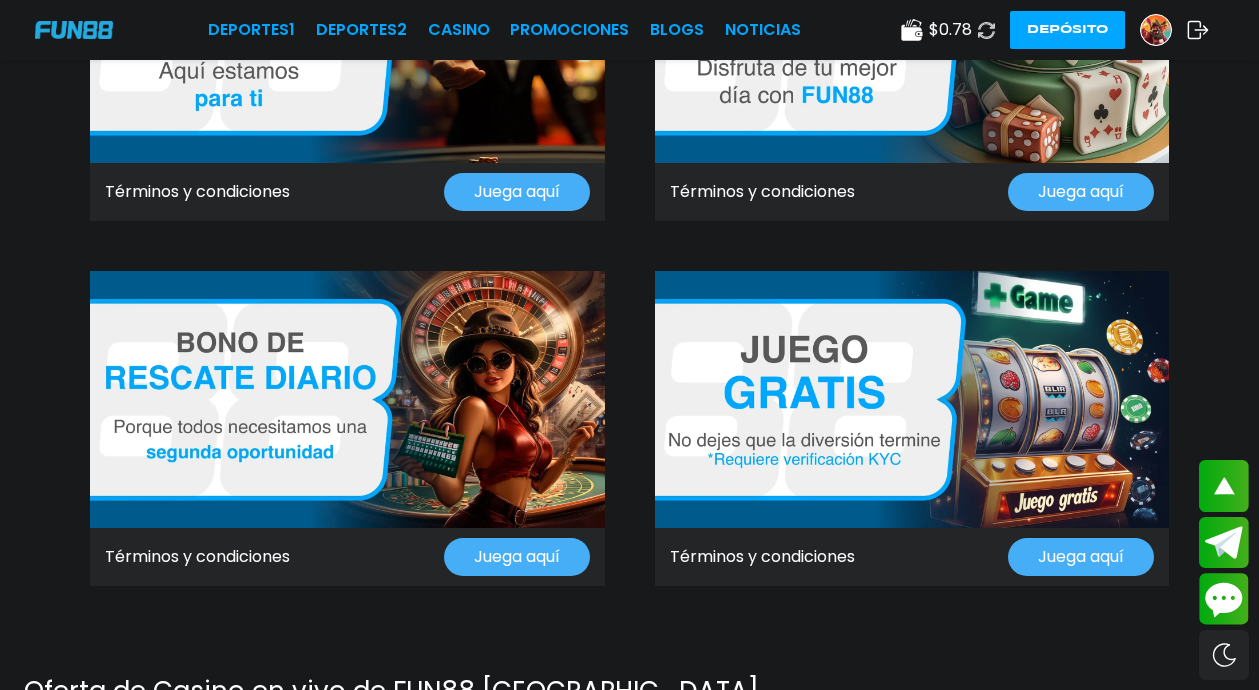 click at bounding box center [912, 399] 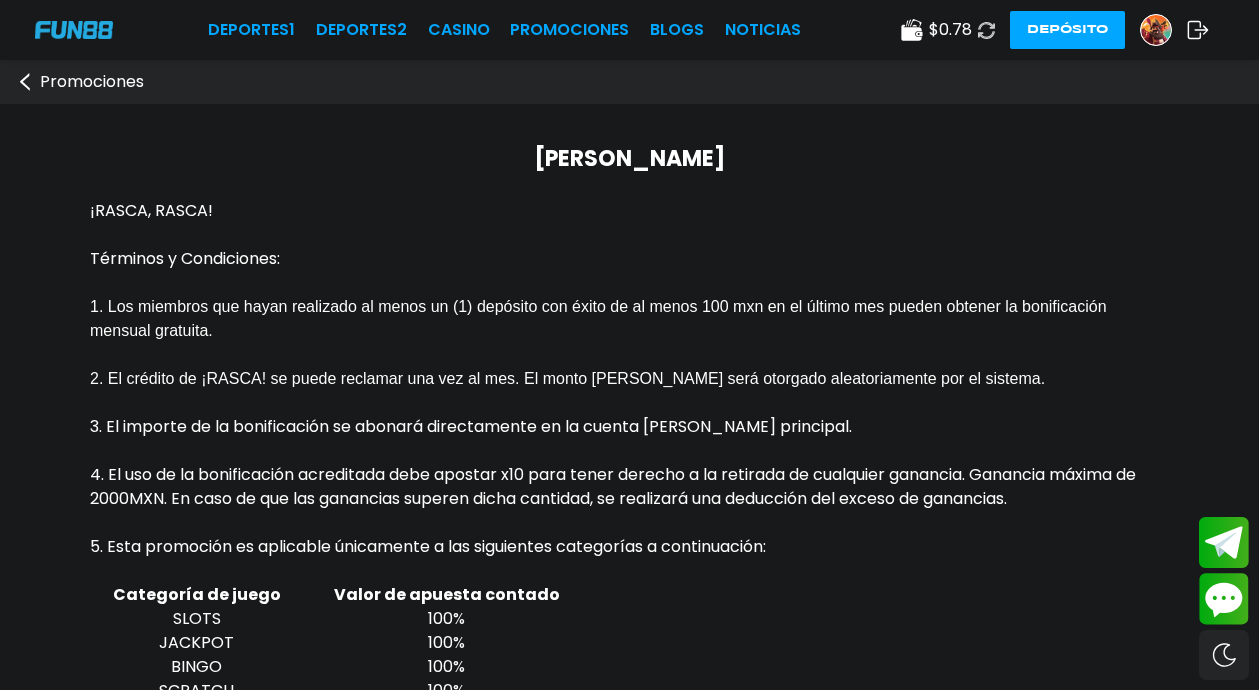 scroll, scrollTop: 0, scrollLeft: 0, axis: both 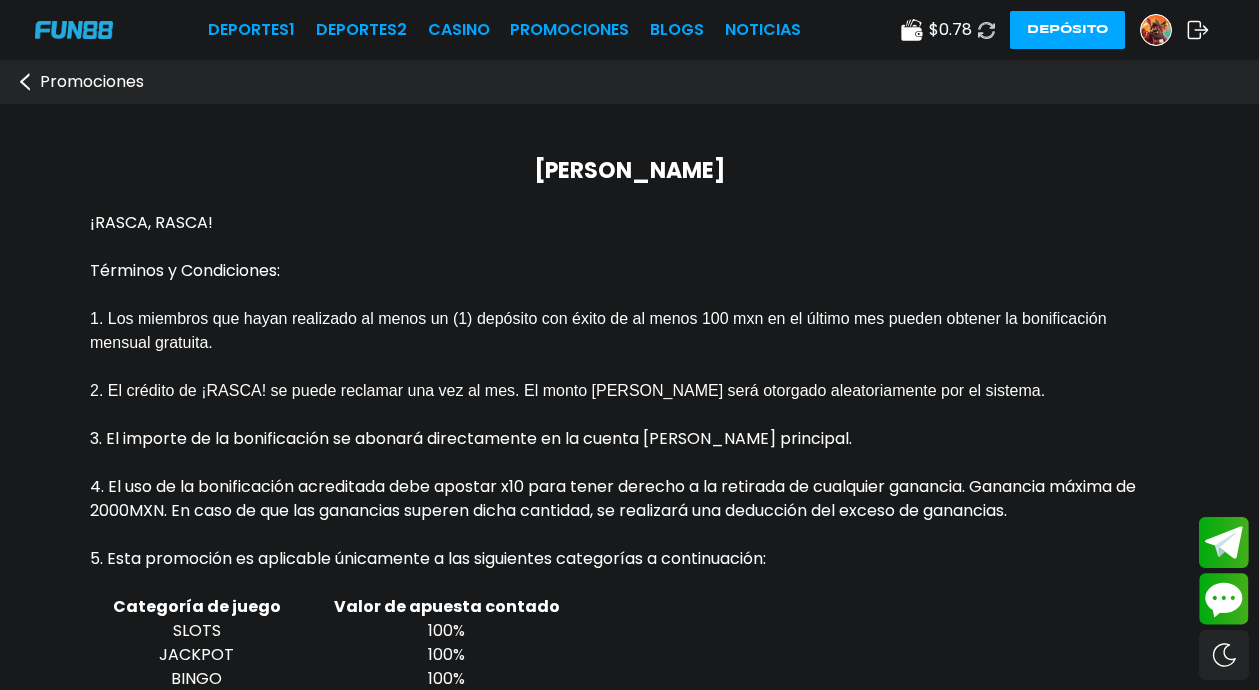 click on "[PERSON_NAME]" at bounding box center (629, 170) 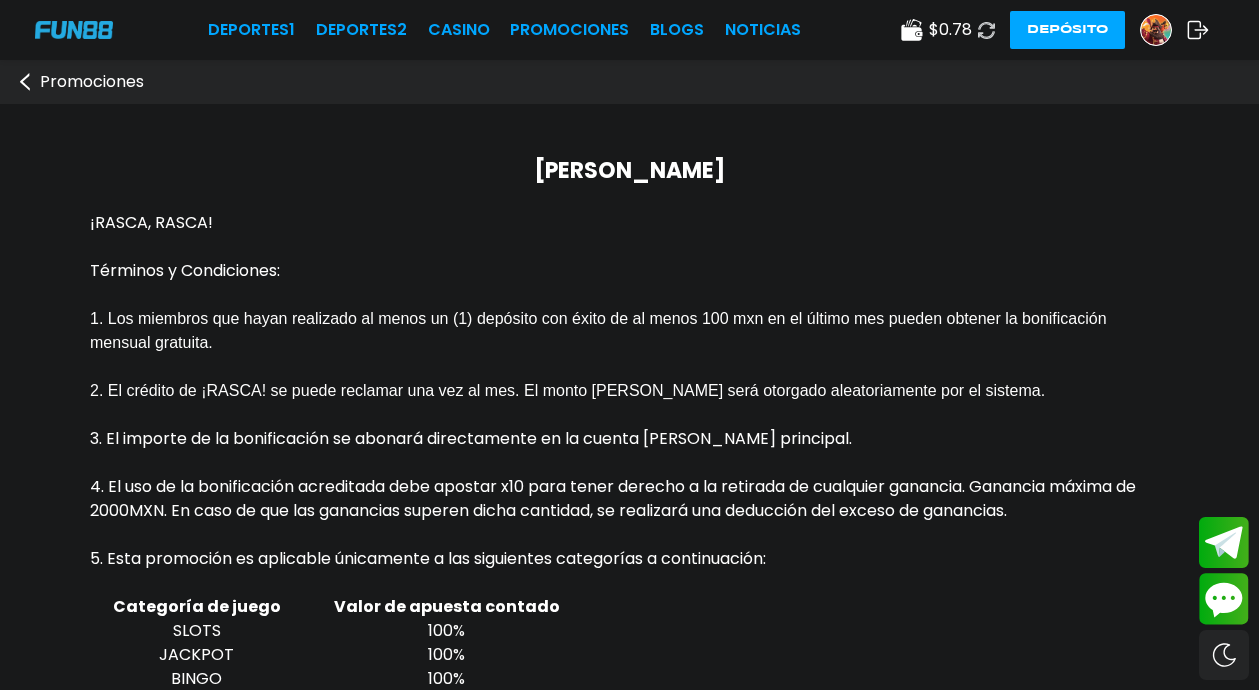 click at bounding box center (1156, 30) 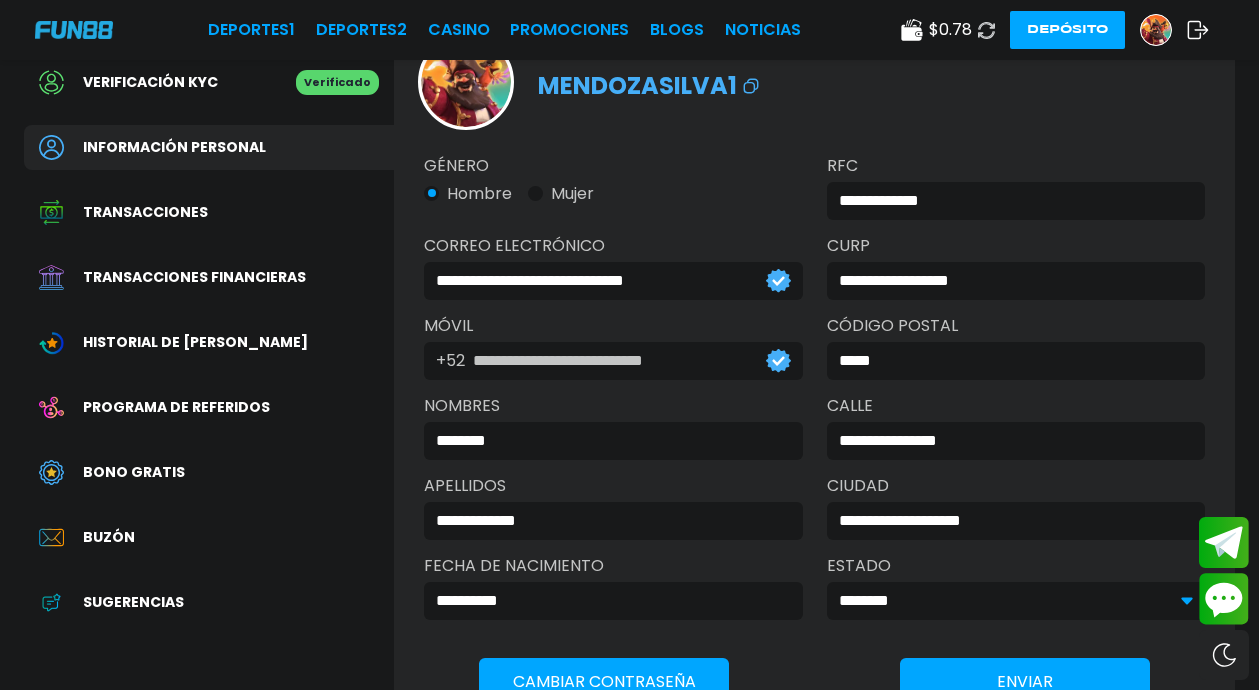 scroll, scrollTop: 0, scrollLeft: 0, axis: both 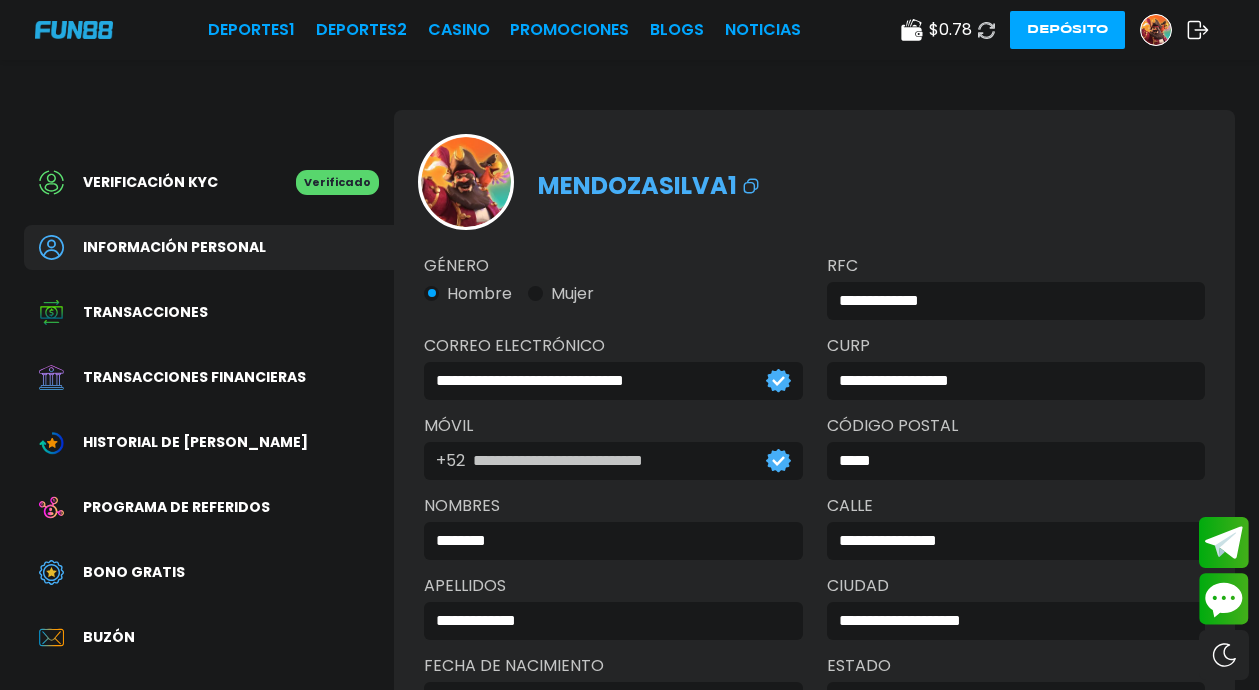 click on "Bono Gratis" at bounding box center (209, 572) 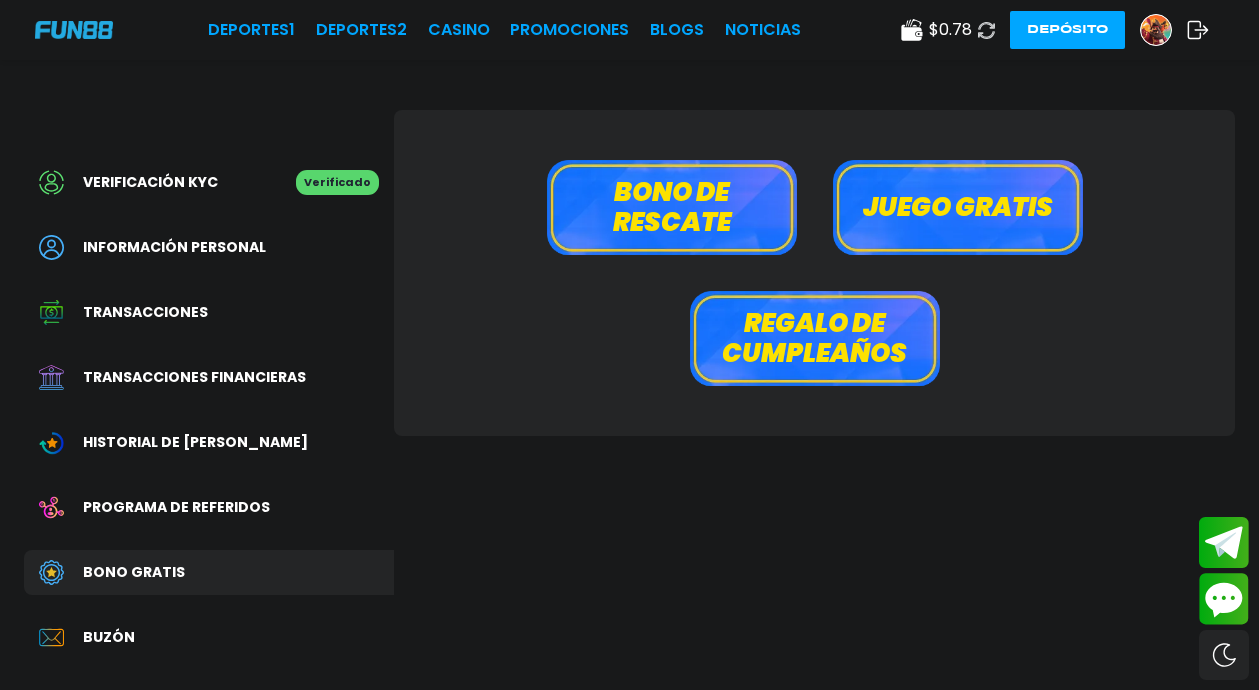 click on "Juego gratis" at bounding box center (958, 207) 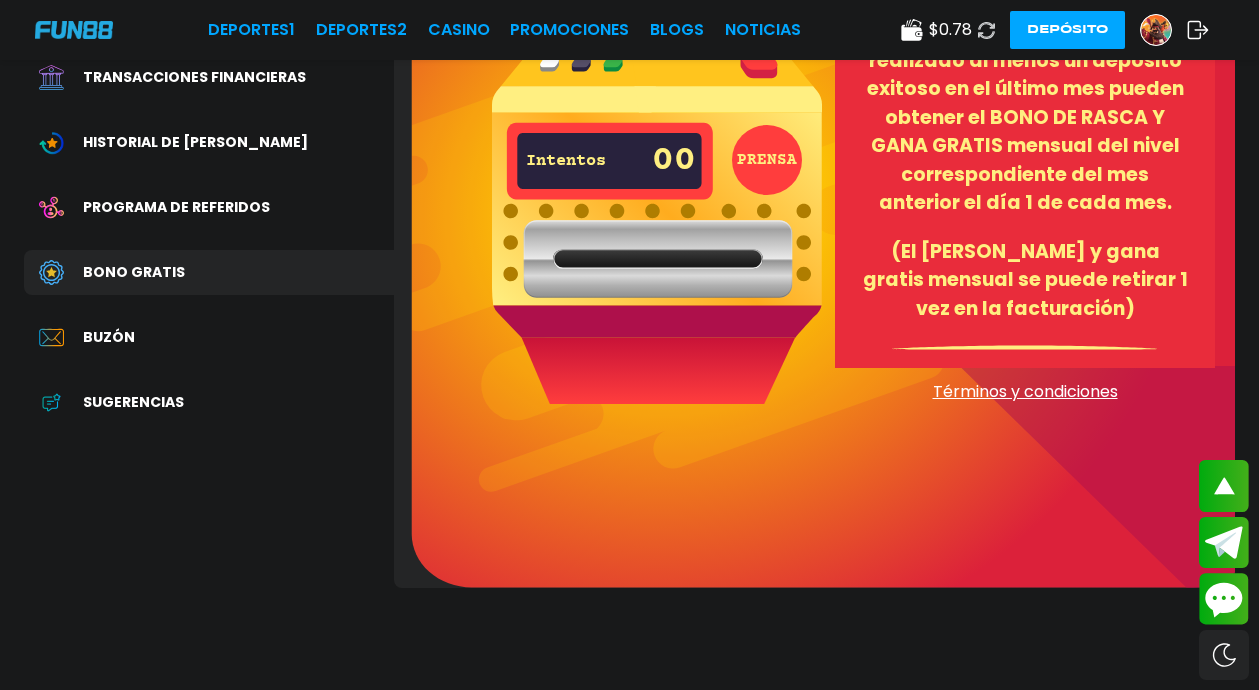 scroll, scrollTop: 200, scrollLeft: 0, axis: vertical 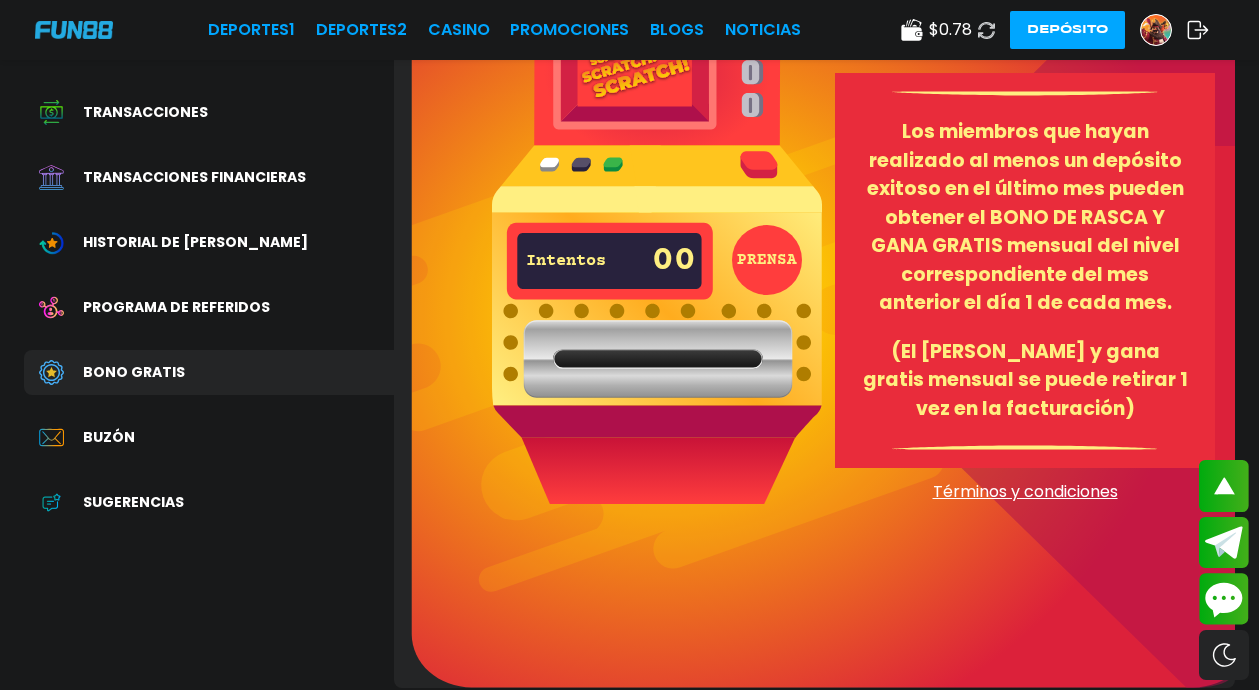 click on "PRENSA" at bounding box center [767, 260] 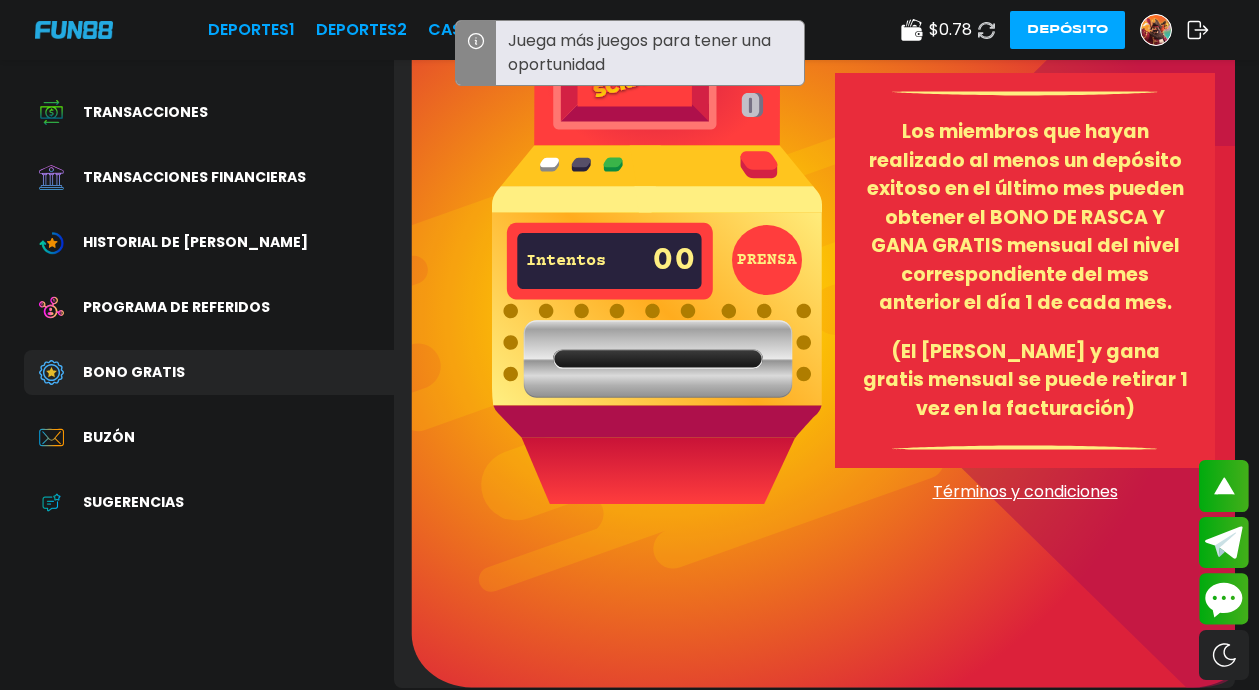 click on "PRENSA Intentos 00 Los miembros que hayan realizado al menos un depósito exitoso en el último mes pueden obtener el BONO DE RASCA Y GANA GRATIS mensual del nivel correspondiente del mes anterior el día 1 de cada mes. (El [PERSON_NAME] y gana gratis mensual se puede retirar 1 vez en la facturación) Términos y condiciones" at bounding box center [814, 299] 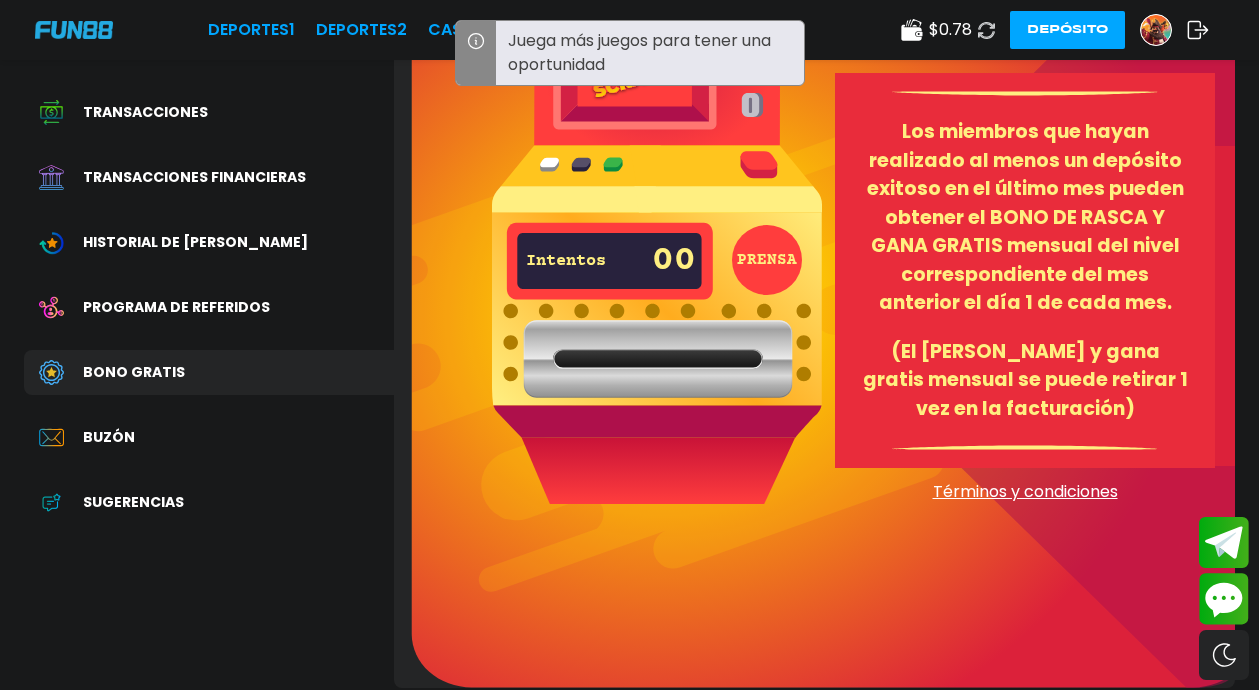 scroll, scrollTop: 0, scrollLeft: 0, axis: both 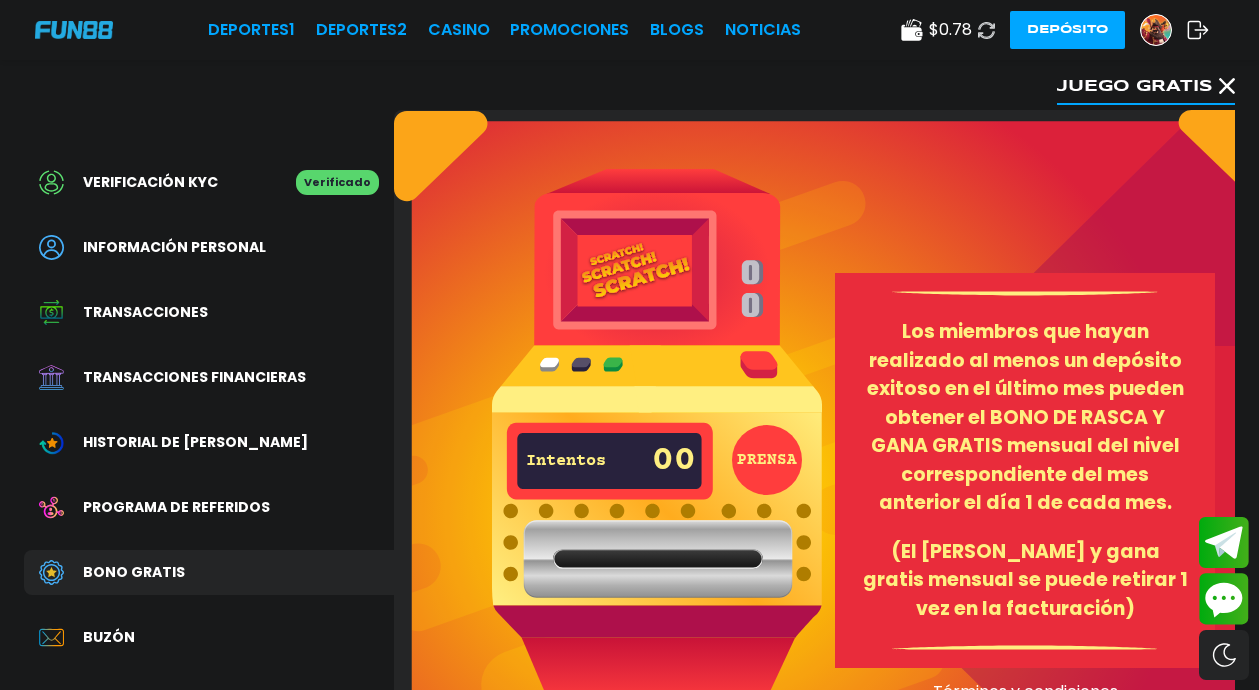click on "Juego gratis" at bounding box center (1146, 85) 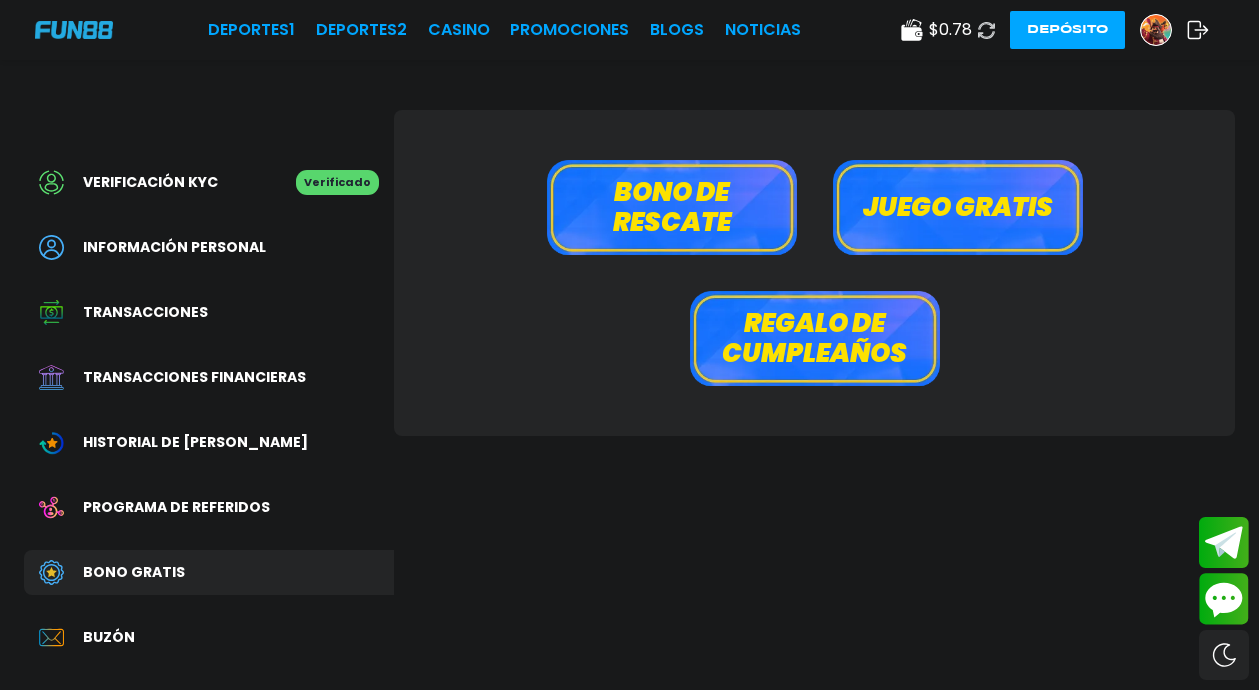 click on "Bono de rescate" at bounding box center [672, 207] 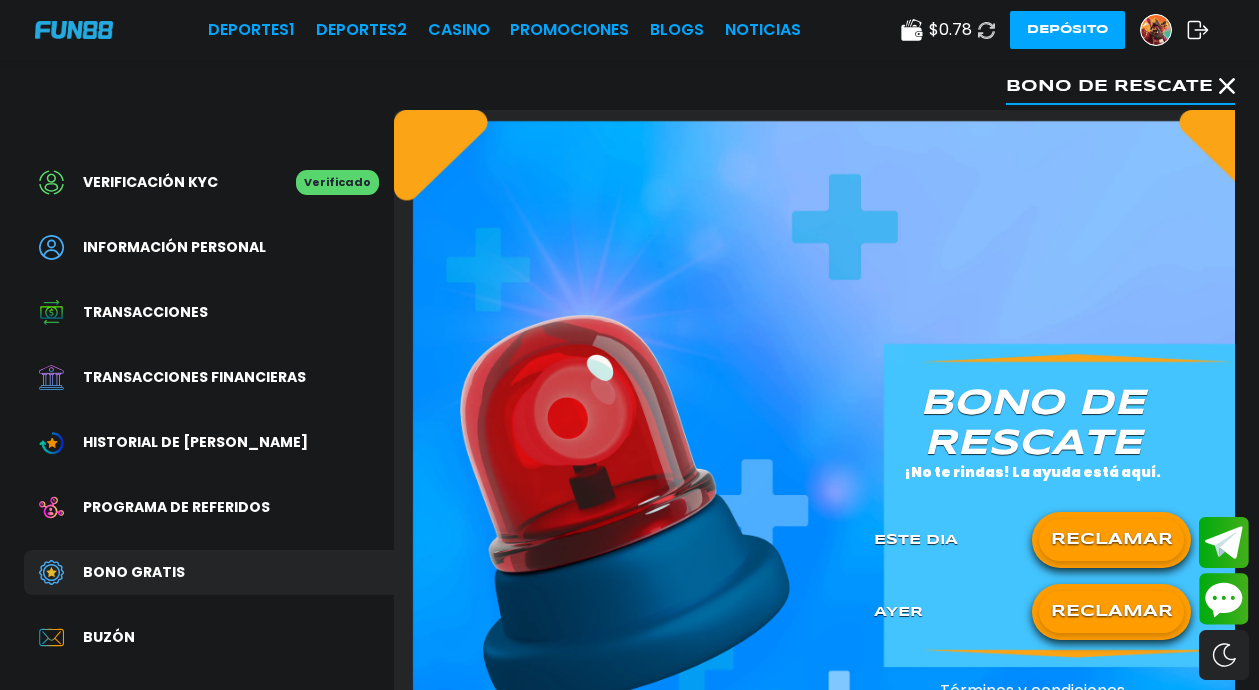 click on "RECLAMAR" at bounding box center [1111, 540] 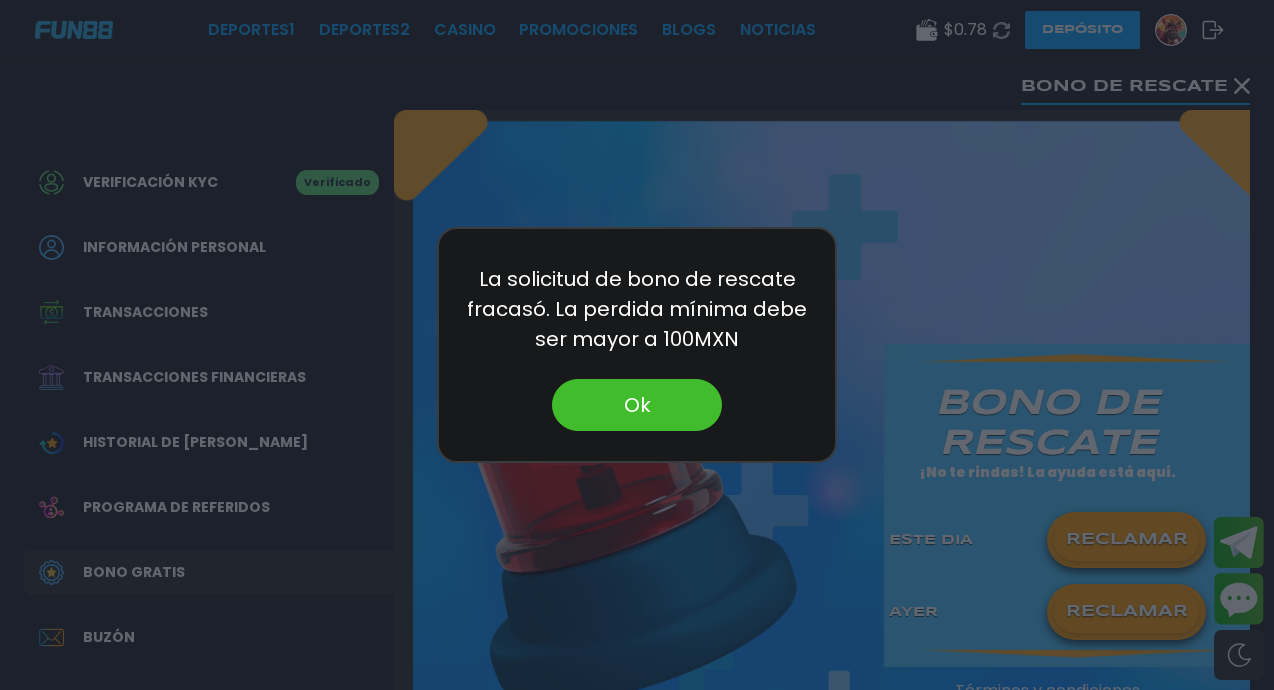 click on "Ok" at bounding box center (637, 405) 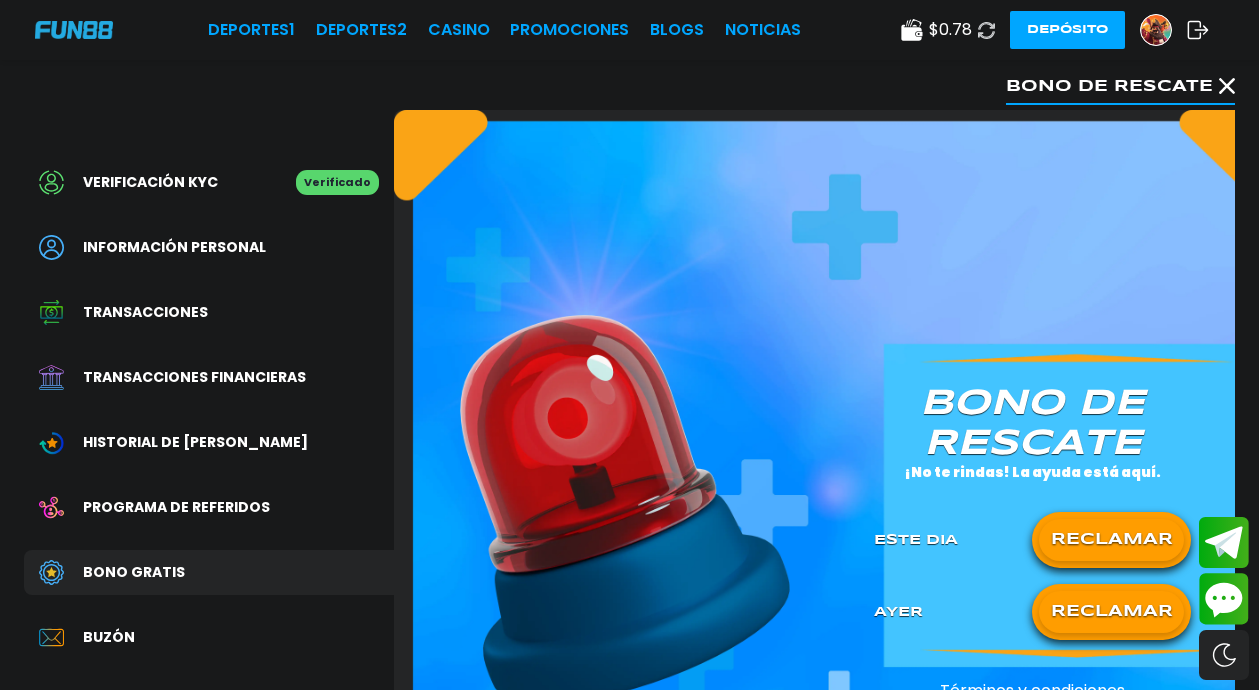 click on "RECLAMAR" at bounding box center (1111, 612) 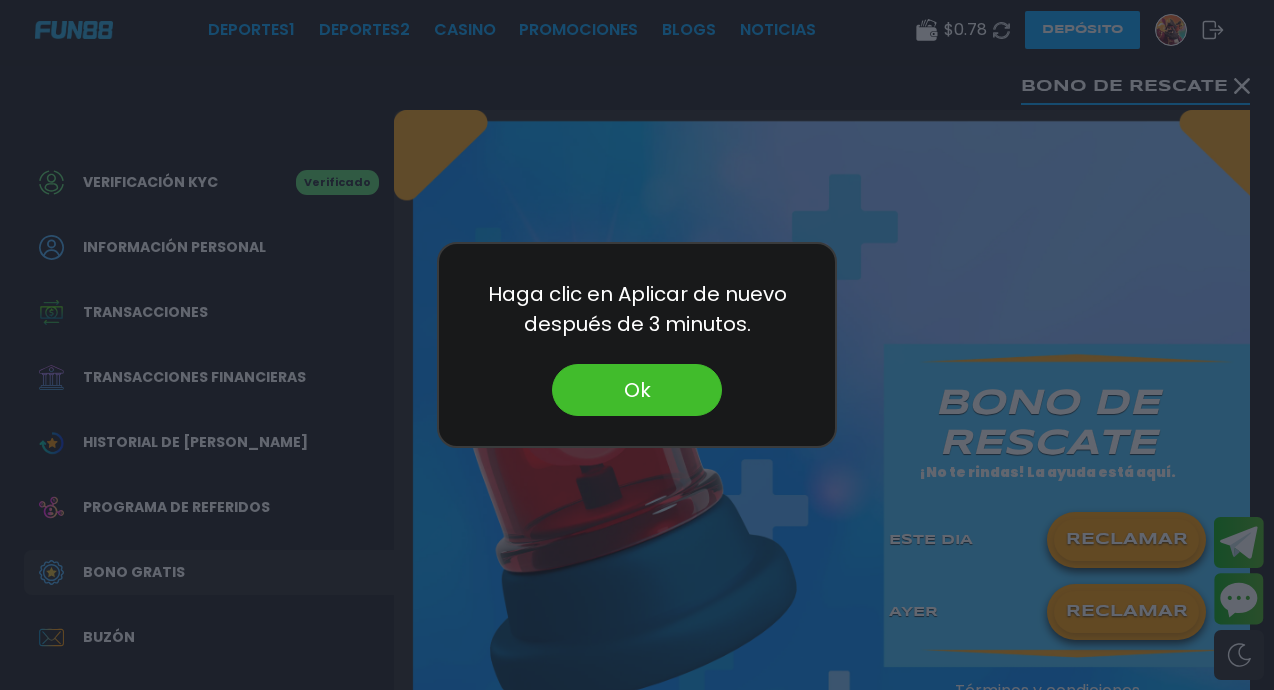 click on "Ok" at bounding box center (637, 390) 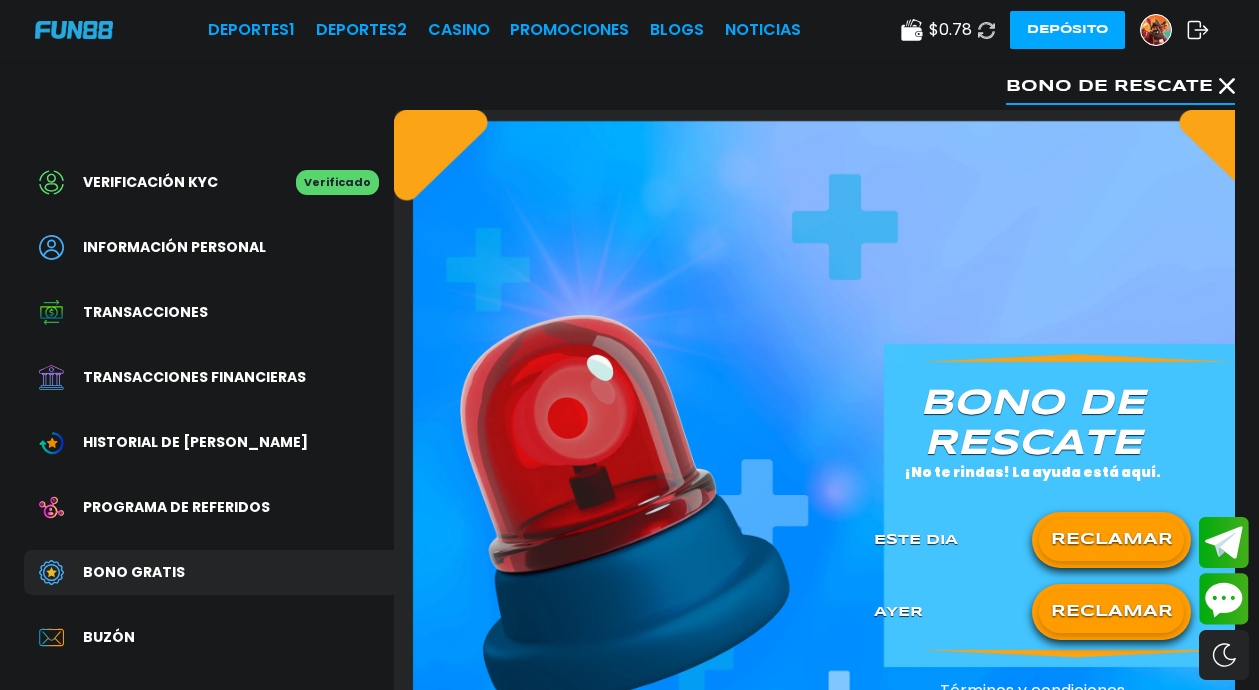 click on "Verificado" at bounding box center (337, 182) 